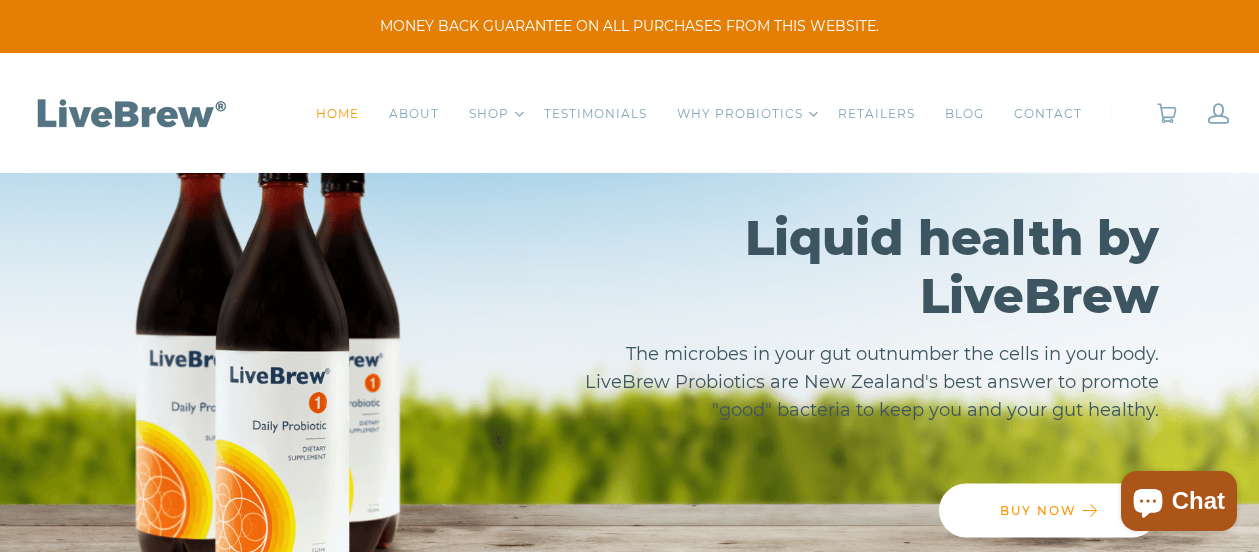 scroll, scrollTop: 0, scrollLeft: 0, axis: both 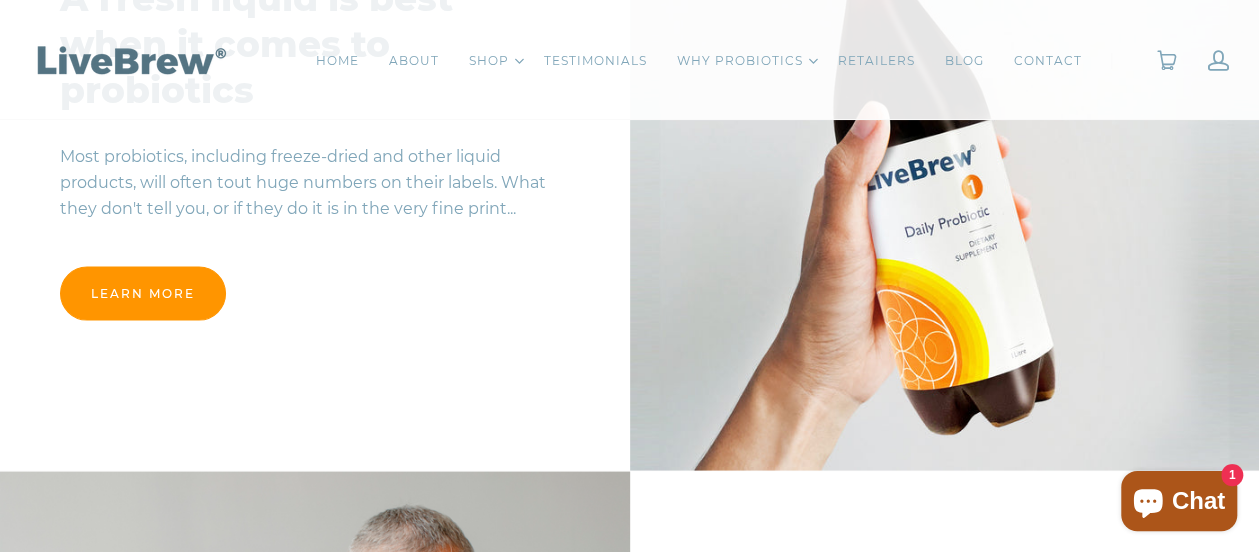 click on "learn more" at bounding box center (143, 293) 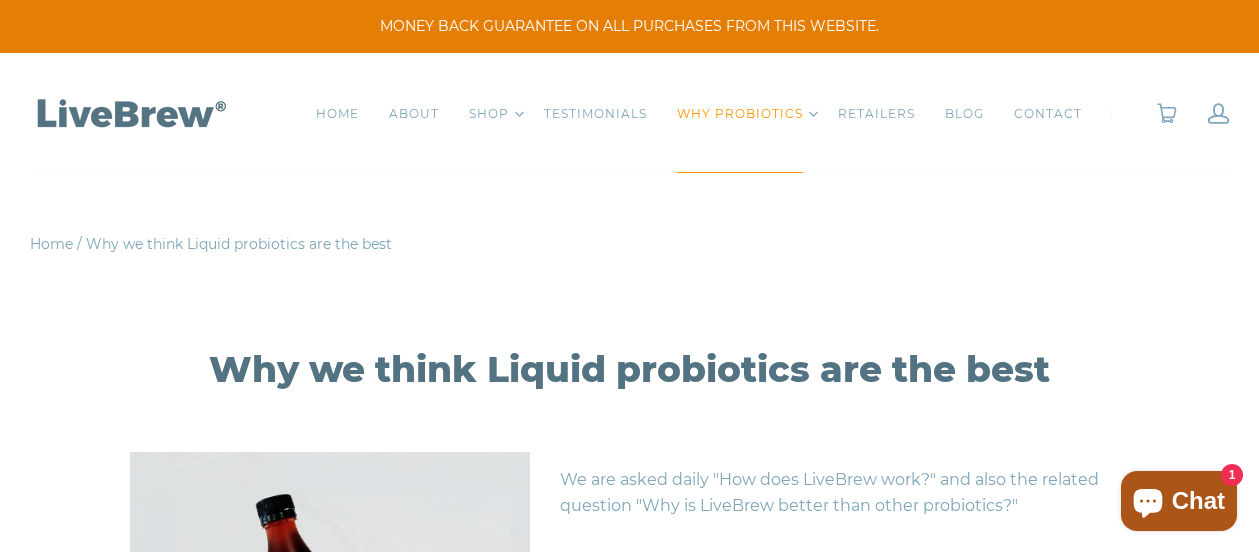 scroll, scrollTop: 0, scrollLeft: 0, axis: both 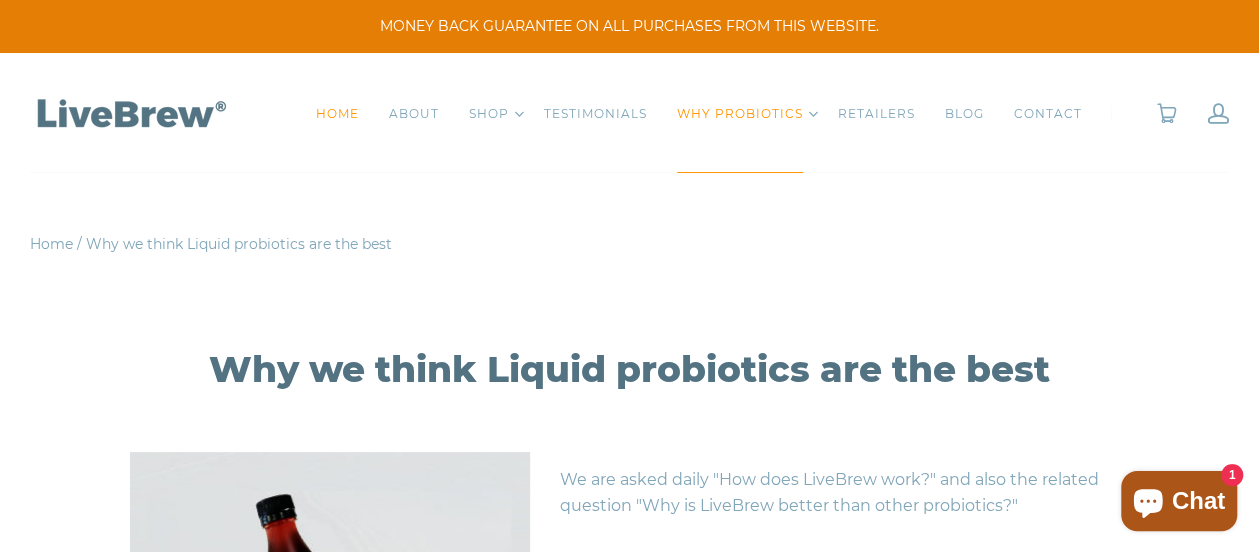 click on "HOME" at bounding box center (337, 114) 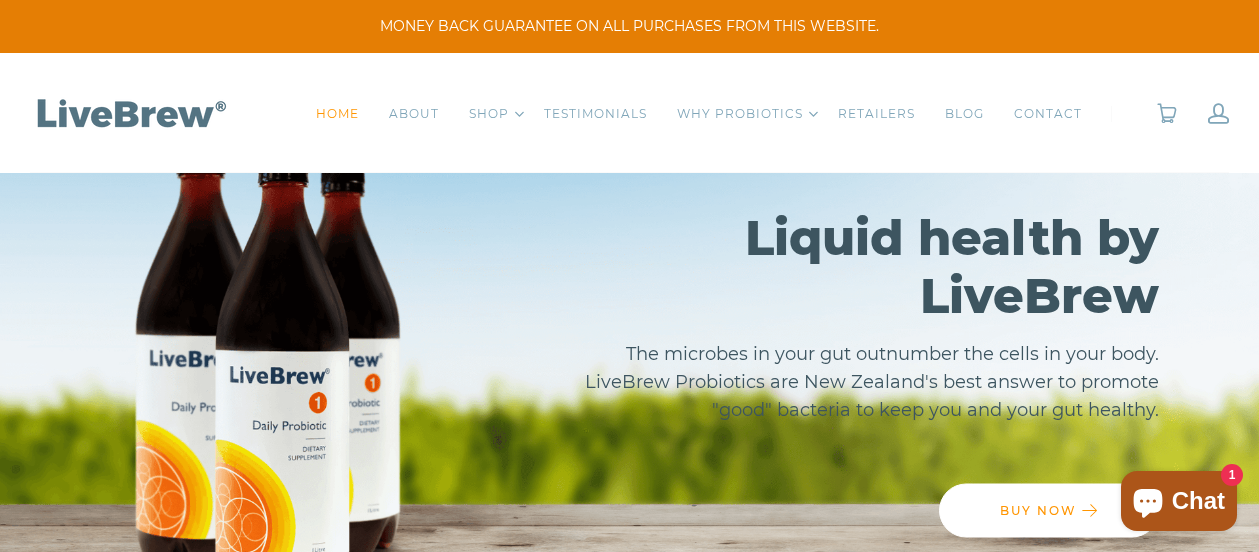 scroll, scrollTop: 0, scrollLeft: 0, axis: both 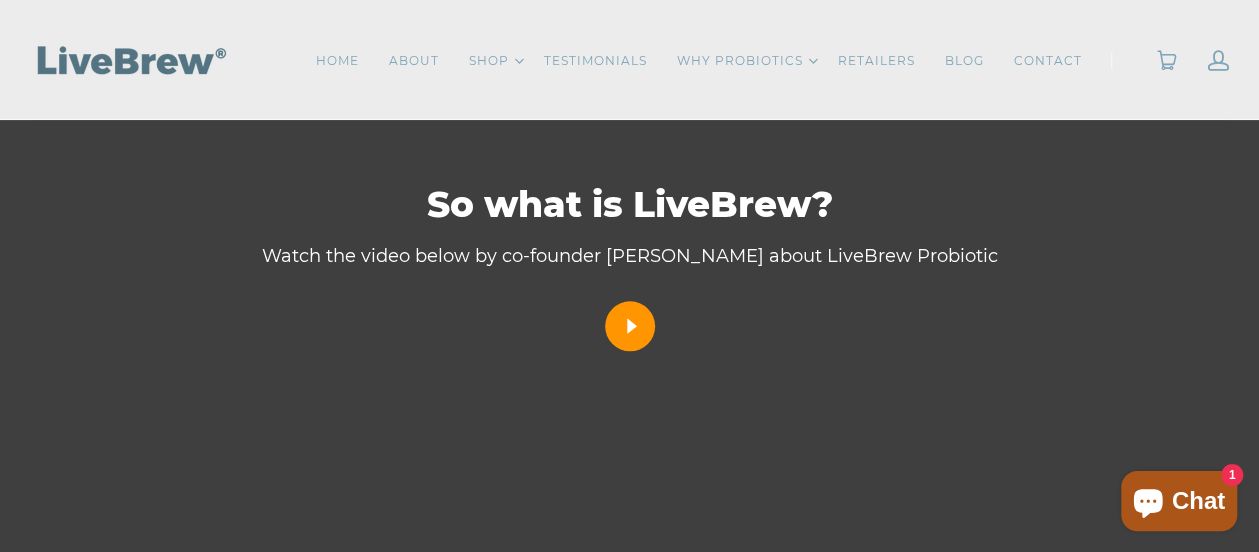 click 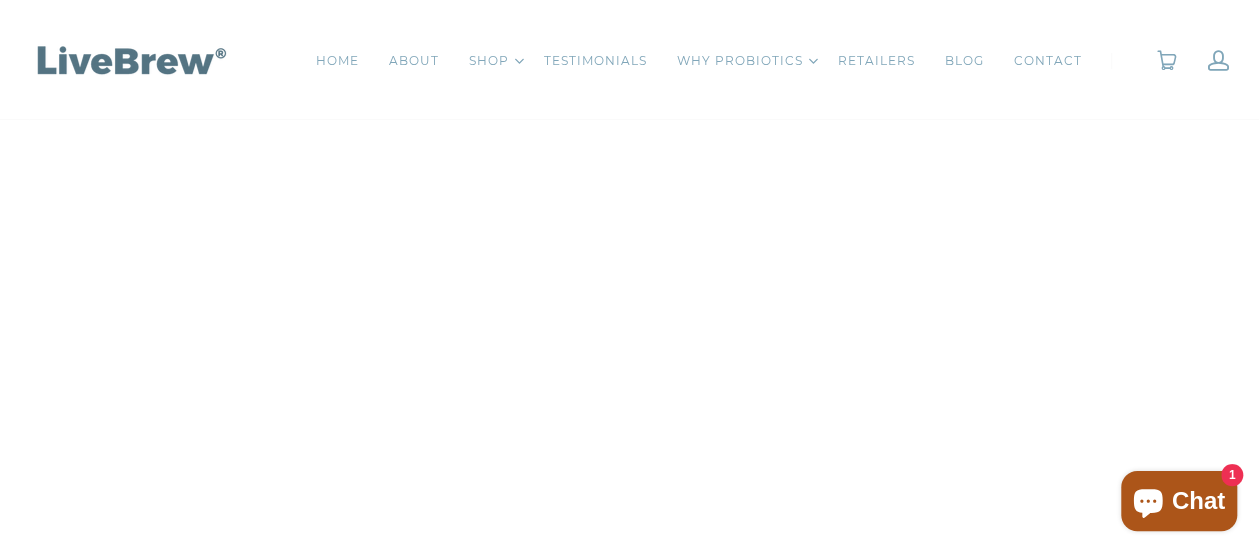 scroll, scrollTop: 4676, scrollLeft: 0, axis: vertical 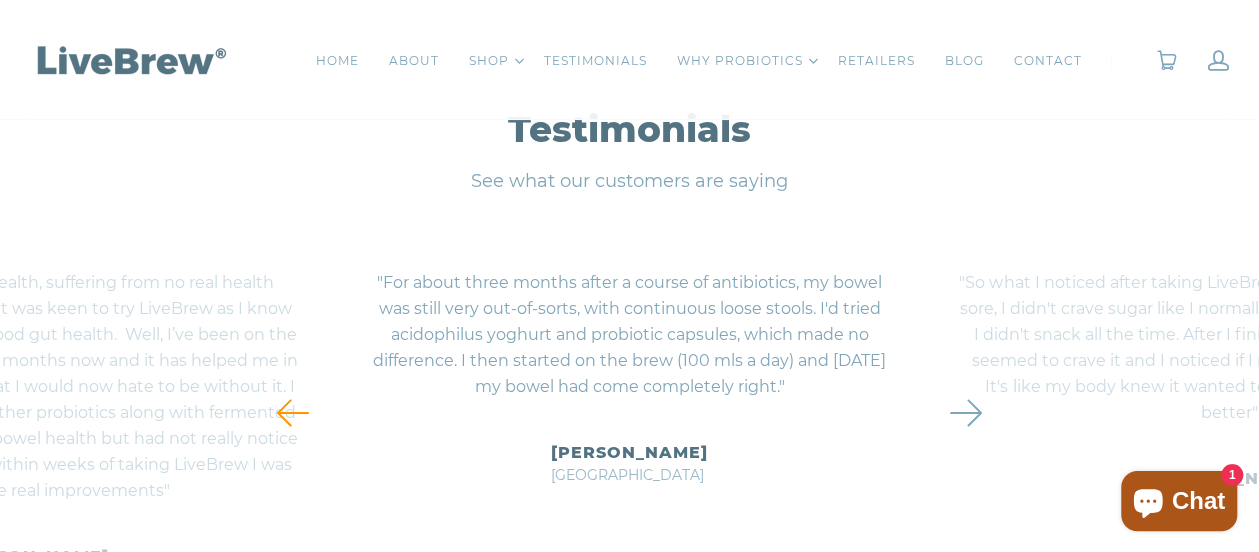 click at bounding box center (965, 413) 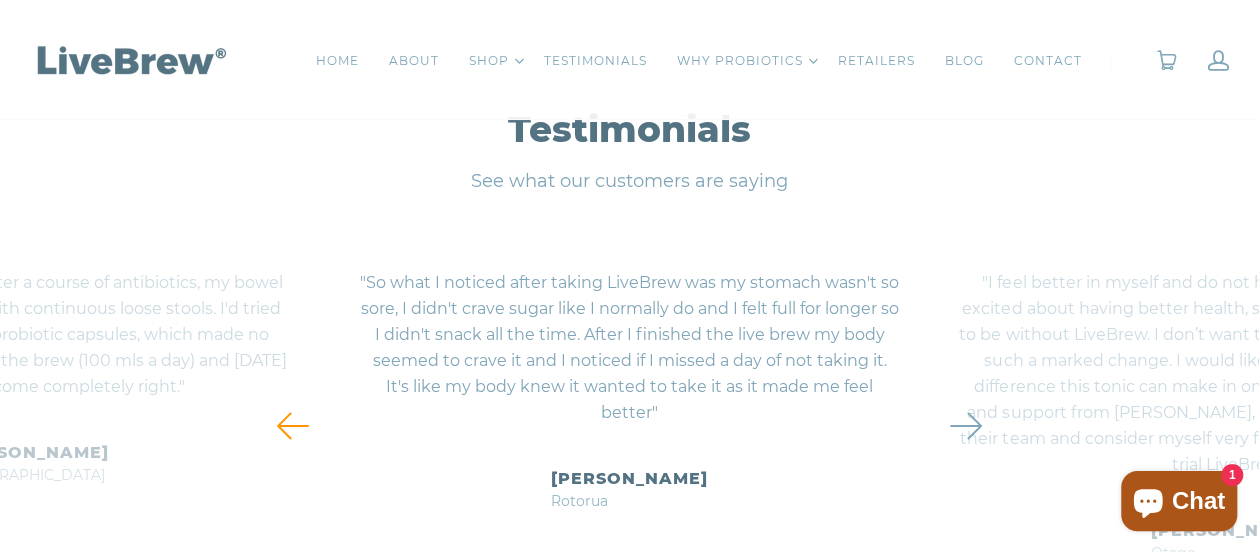 click at bounding box center (965, 426) 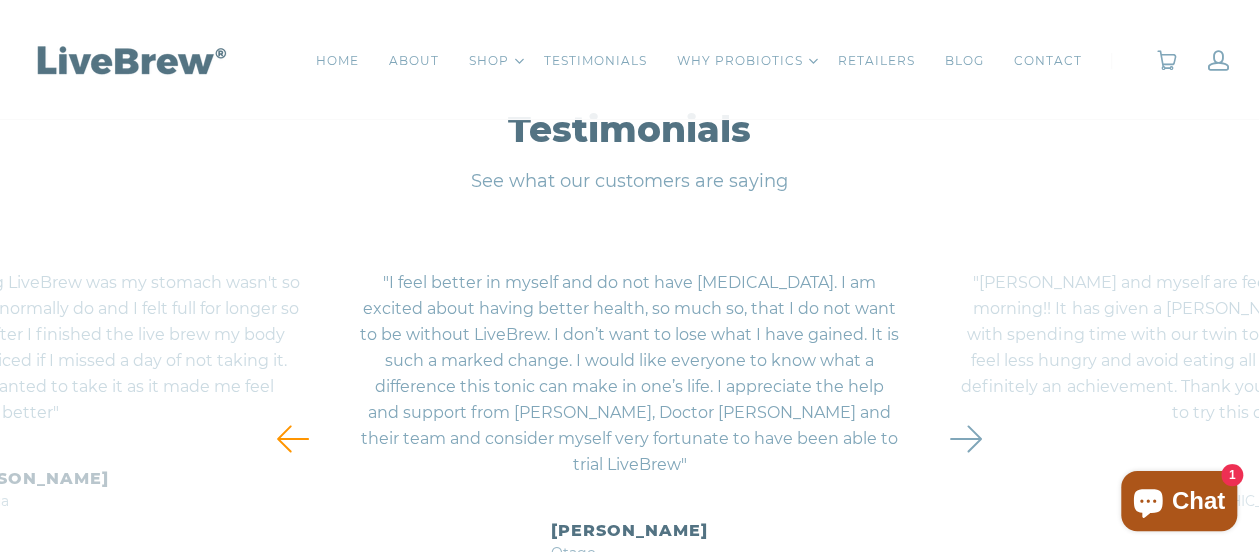 click at bounding box center [965, 439] 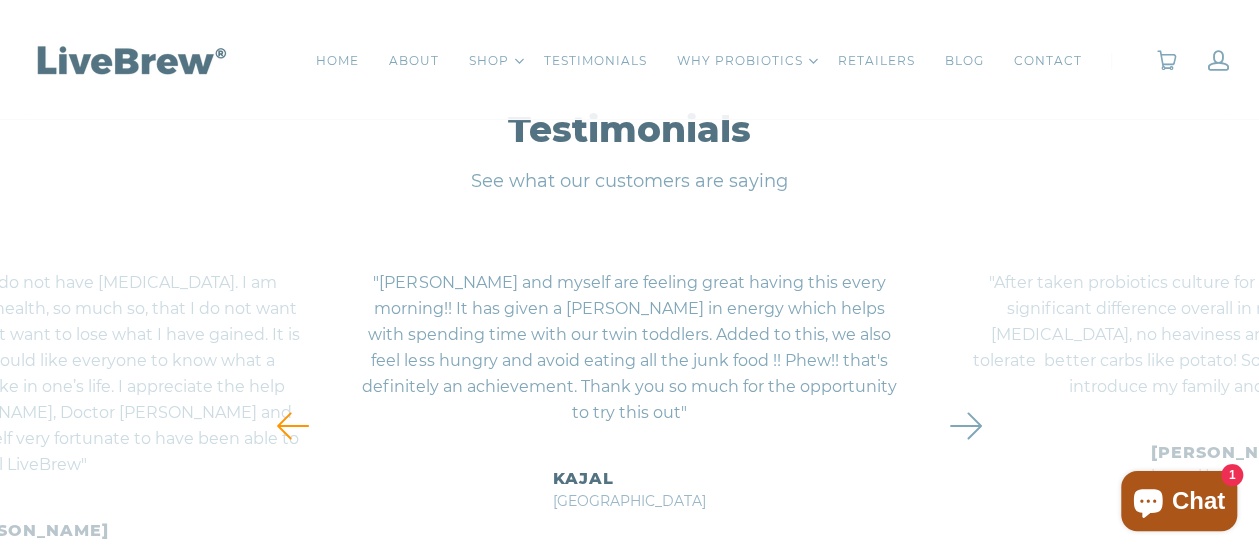 click at bounding box center [965, 426] 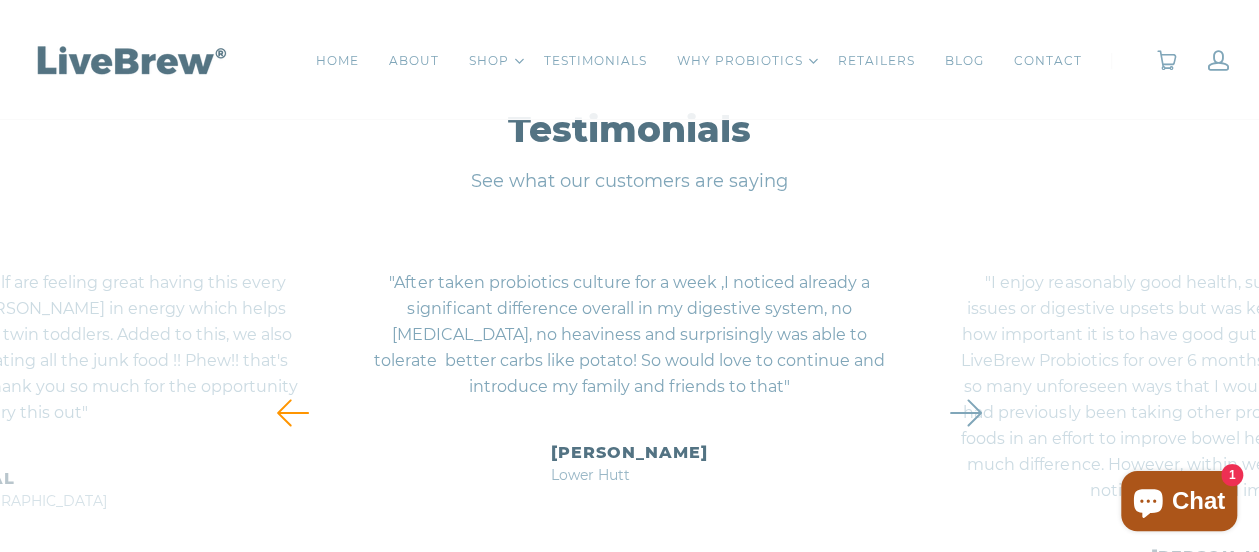 click at bounding box center (965, 413) 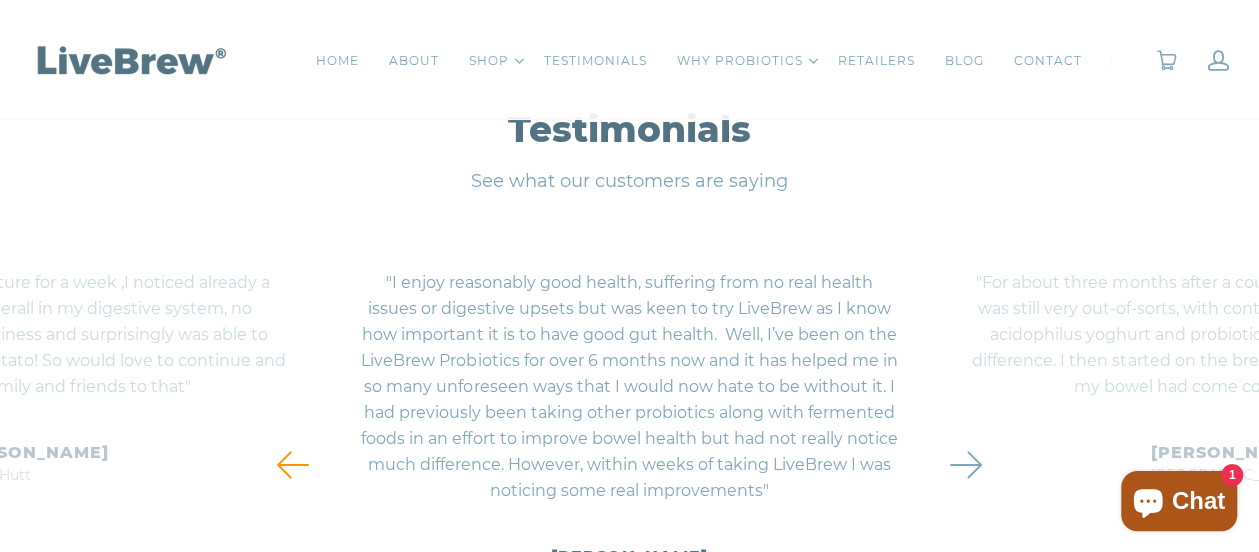 click at bounding box center [965, 465] 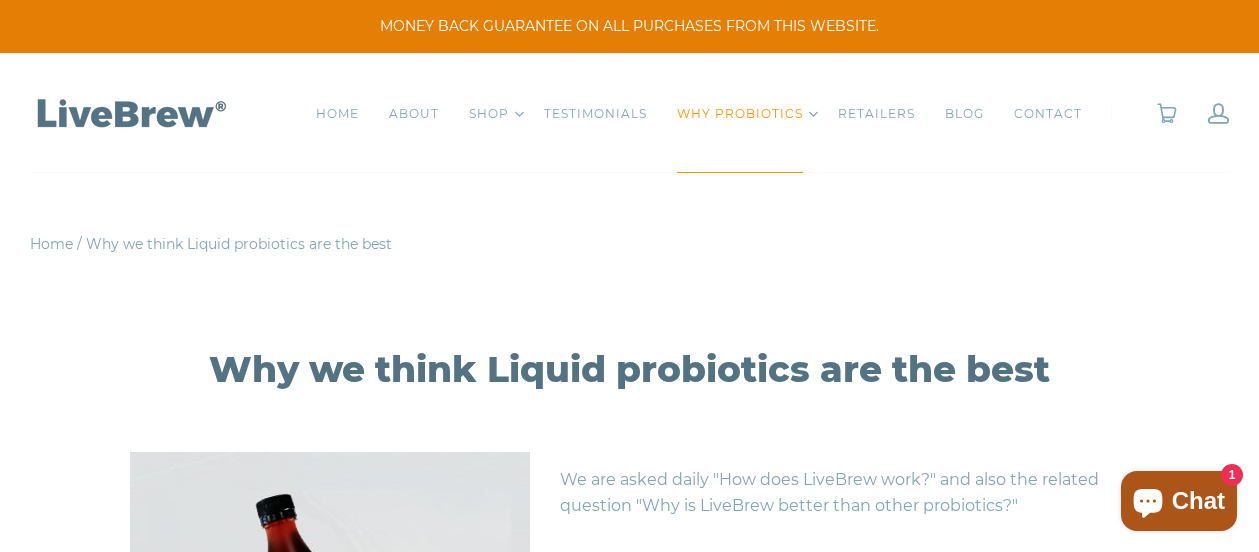 scroll, scrollTop: 0, scrollLeft: 0, axis: both 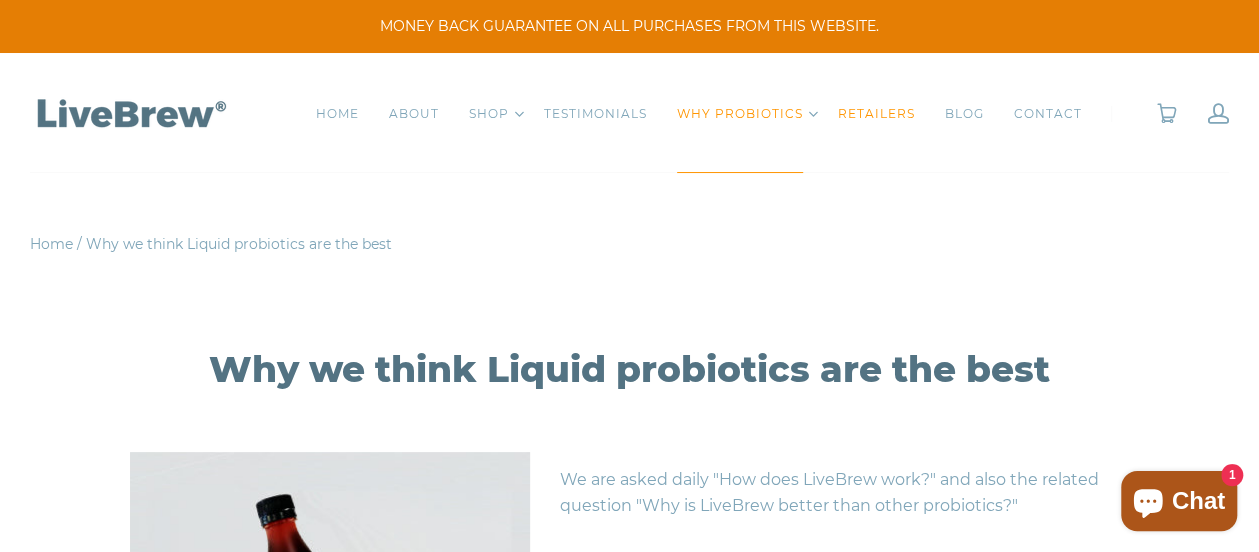 click on "RETAILERS" at bounding box center (876, 114) 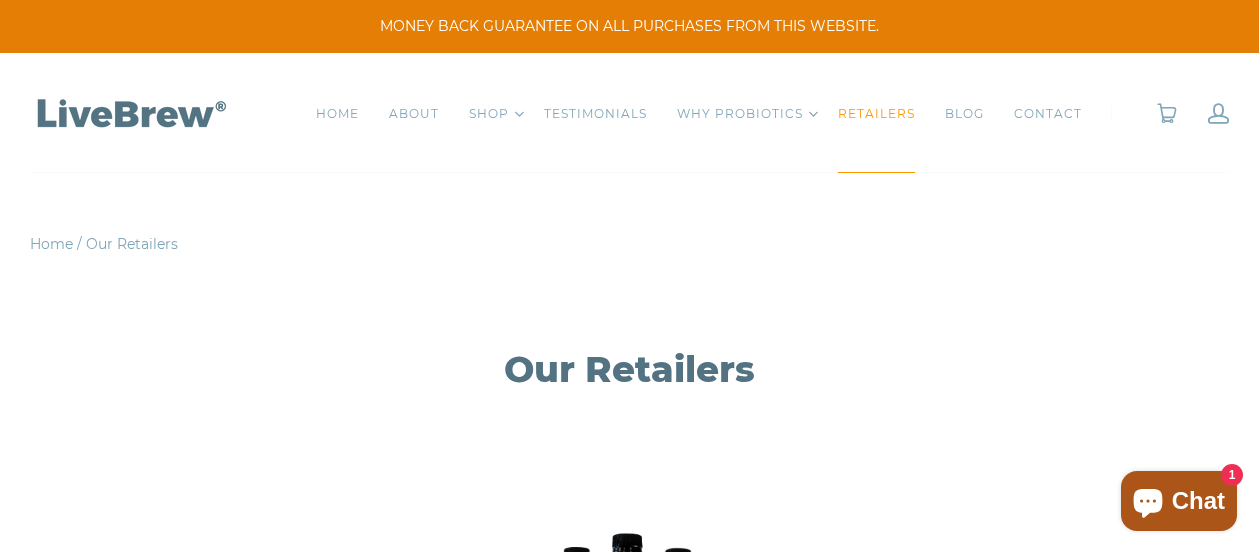 scroll, scrollTop: 0, scrollLeft: 0, axis: both 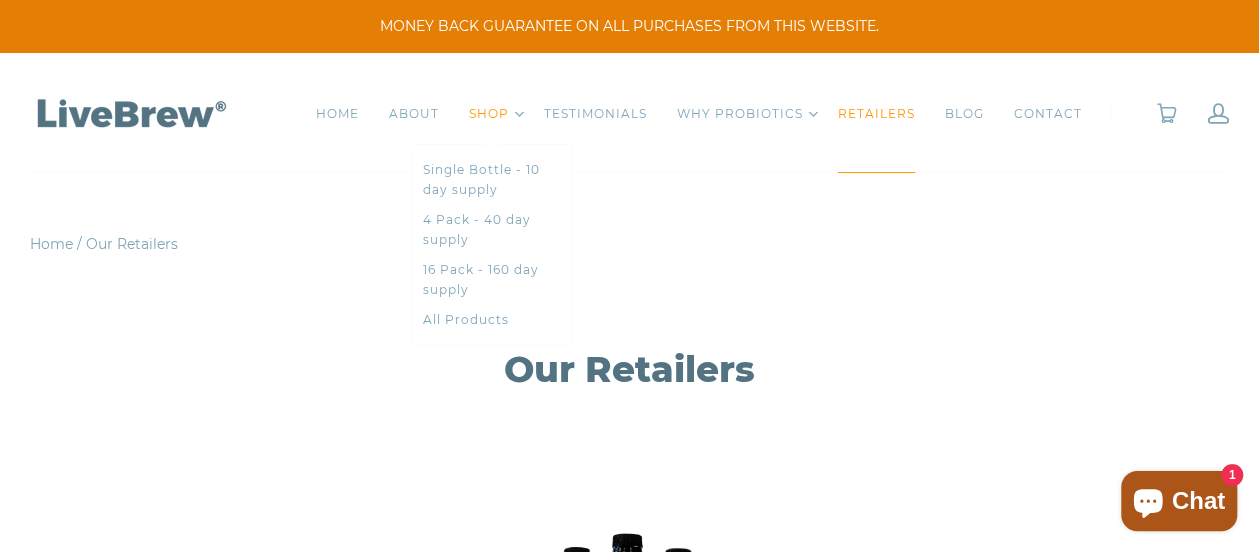 click on "SHOP" at bounding box center (489, 114) 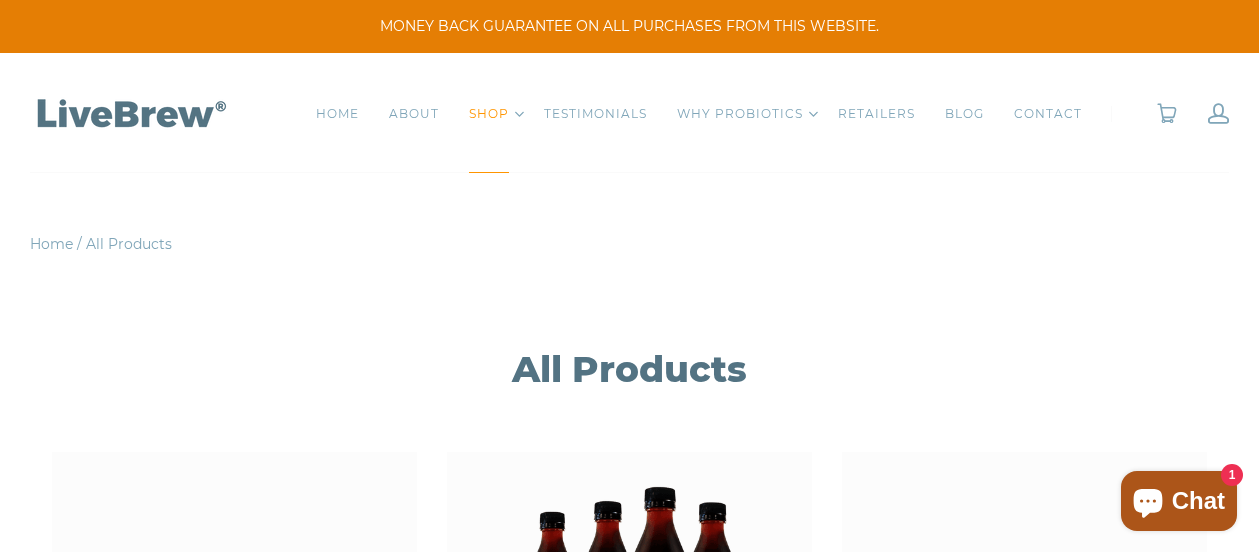 scroll, scrollTop: 0, scrollLeft: 0, axis: both 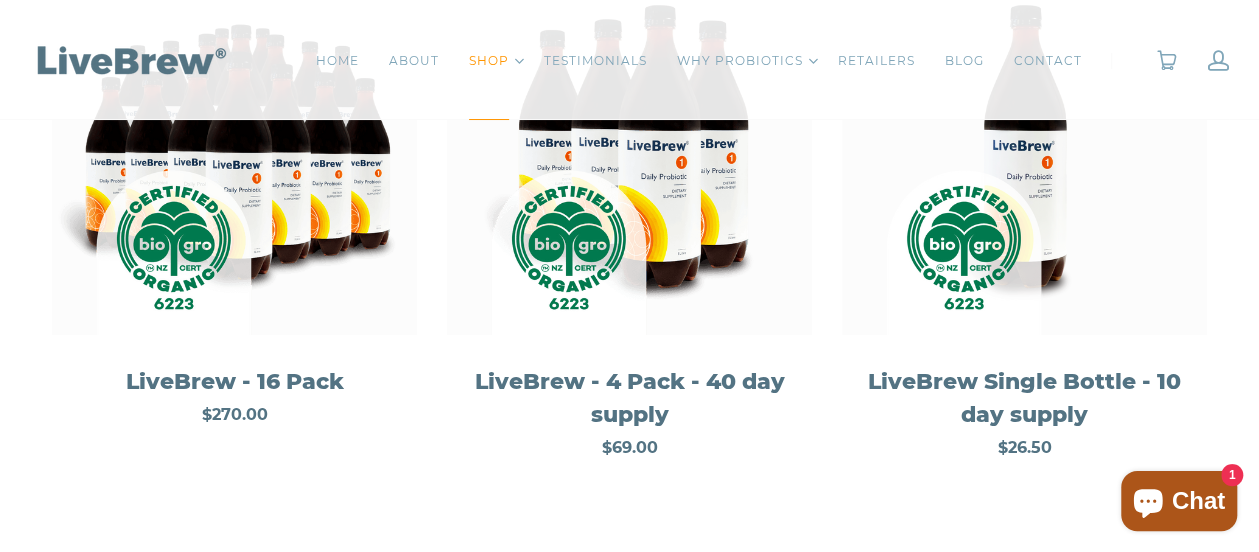click on "LiveBrew - 4 Pack - 40 day supply" at bounding box center [629, 398] 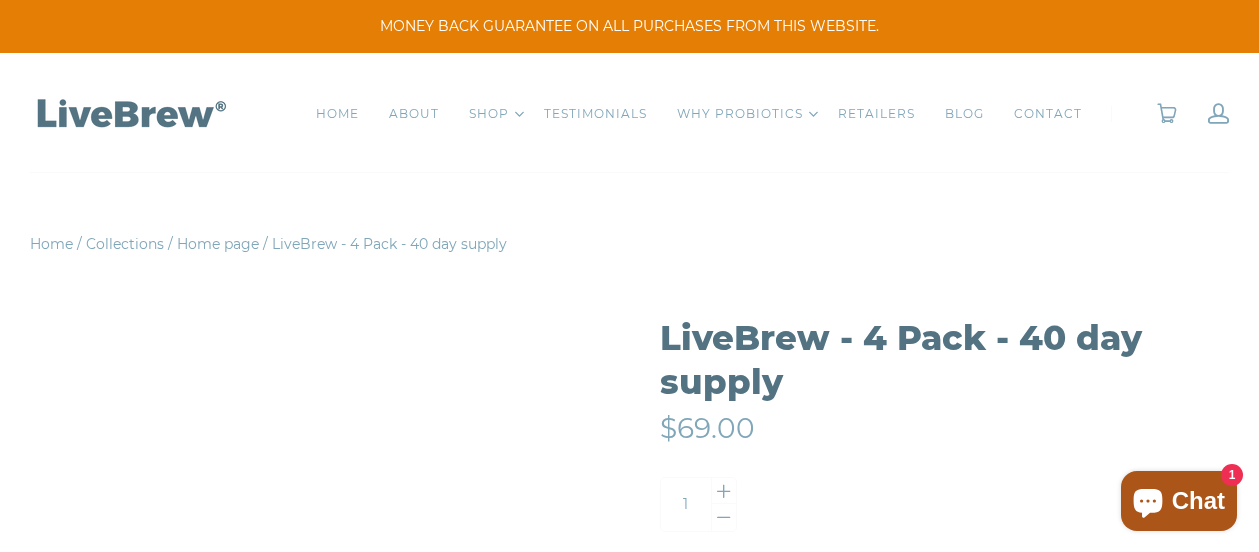 scroll, scrollTop: 0, scrollLeft: 0, axis: both 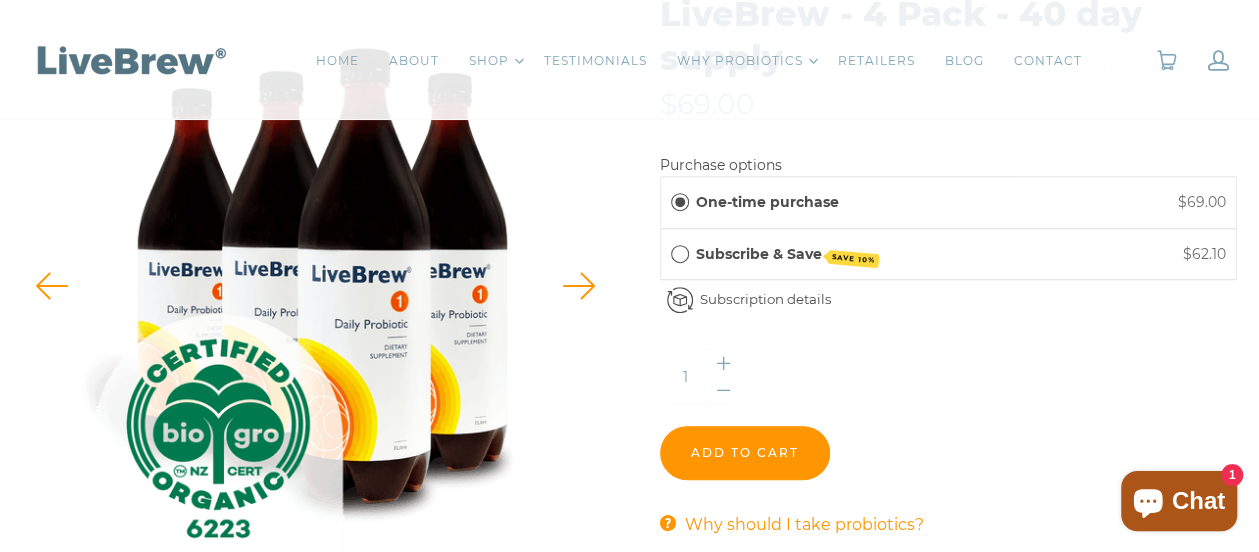 click on "Learn more about subscriptions..." at bounding box center [0, 0] 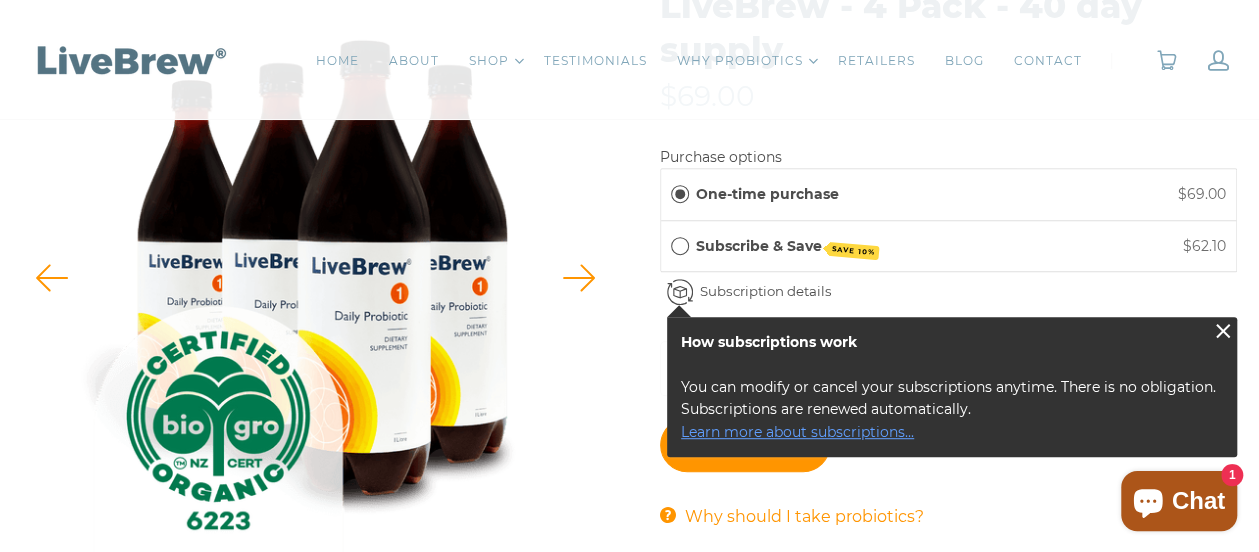 scroll, scrollTop: 326, scrollLeft: 0, axis: vertical 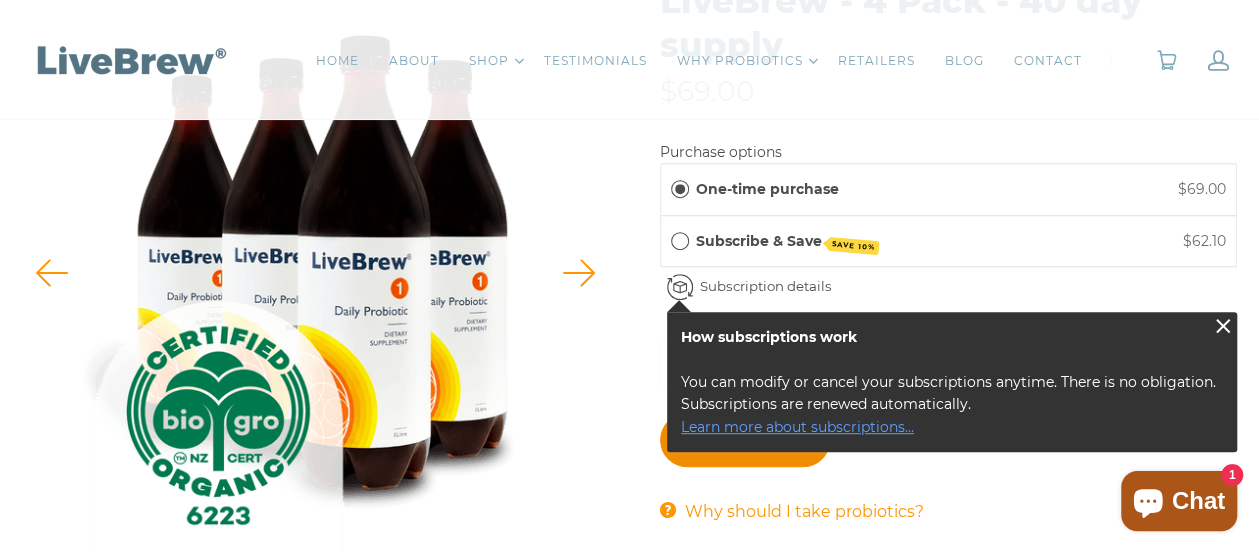 click on "Add to cart" at bounding box center (745, 440) 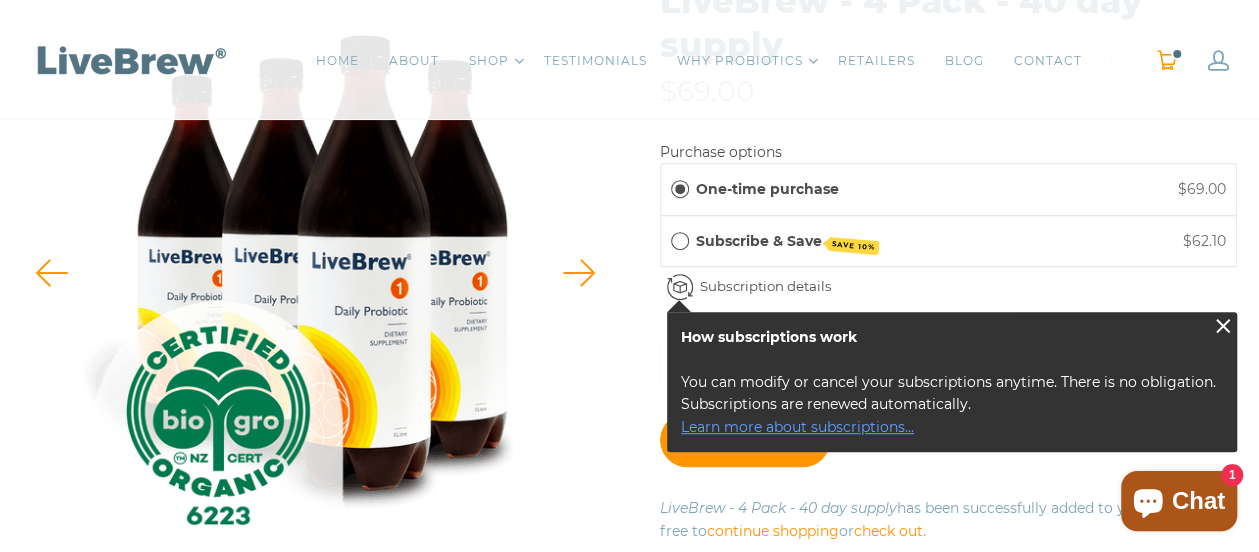 click on "0" at bounding box center (1167, 60) 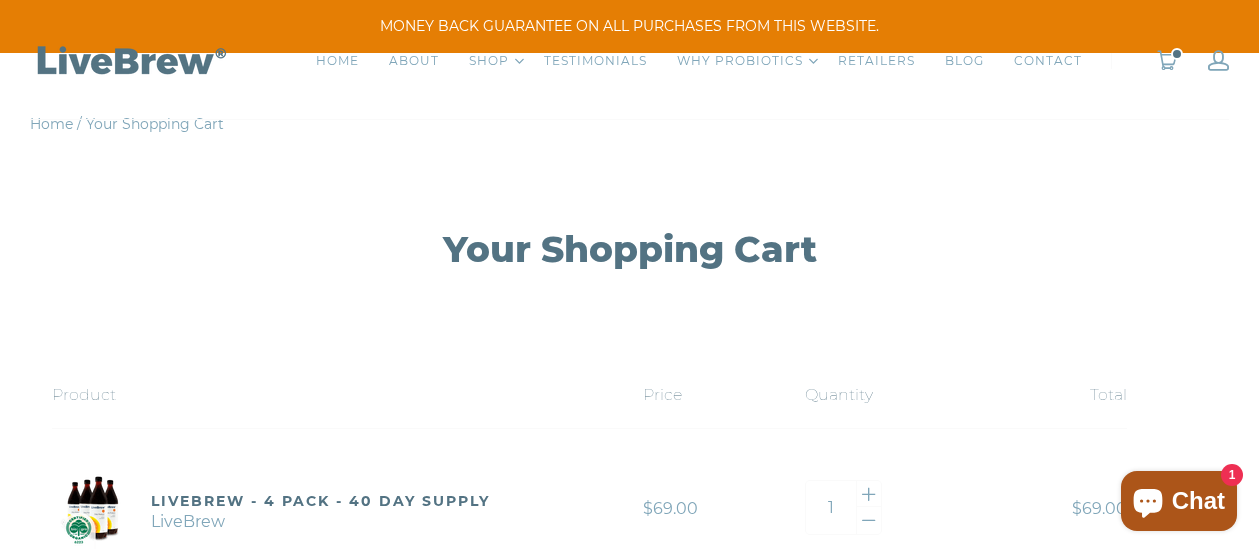 scroll, scrollTop: 0, scrollLeft: 0, axis: both 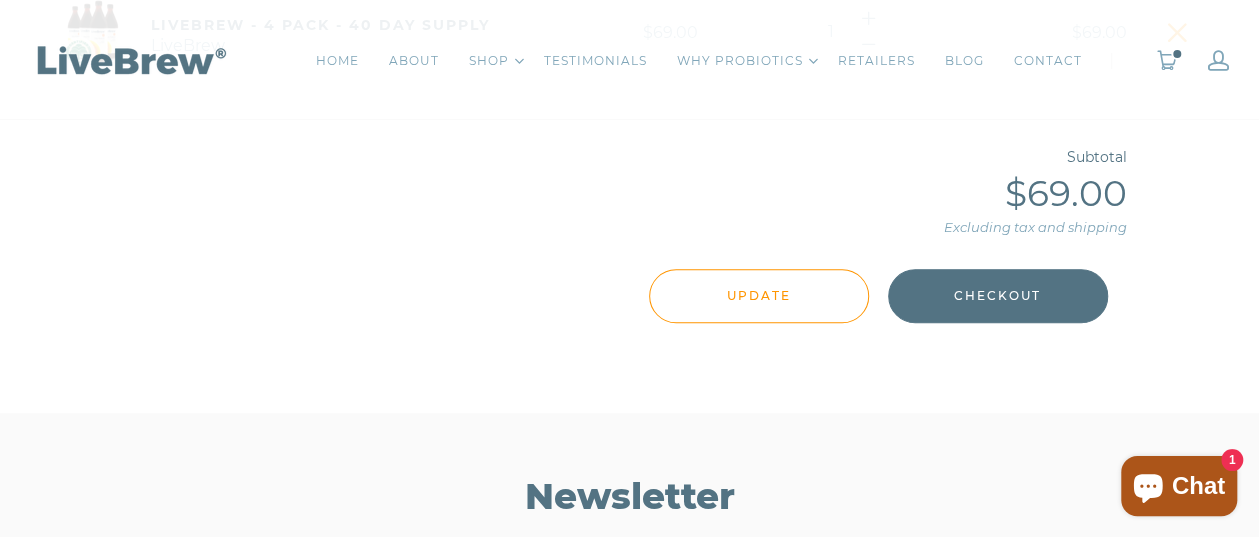 drag, startPoint x: 1265, startPoint y: 87, endPoint x: 1268, endPoint y: 237, distance: 150.03 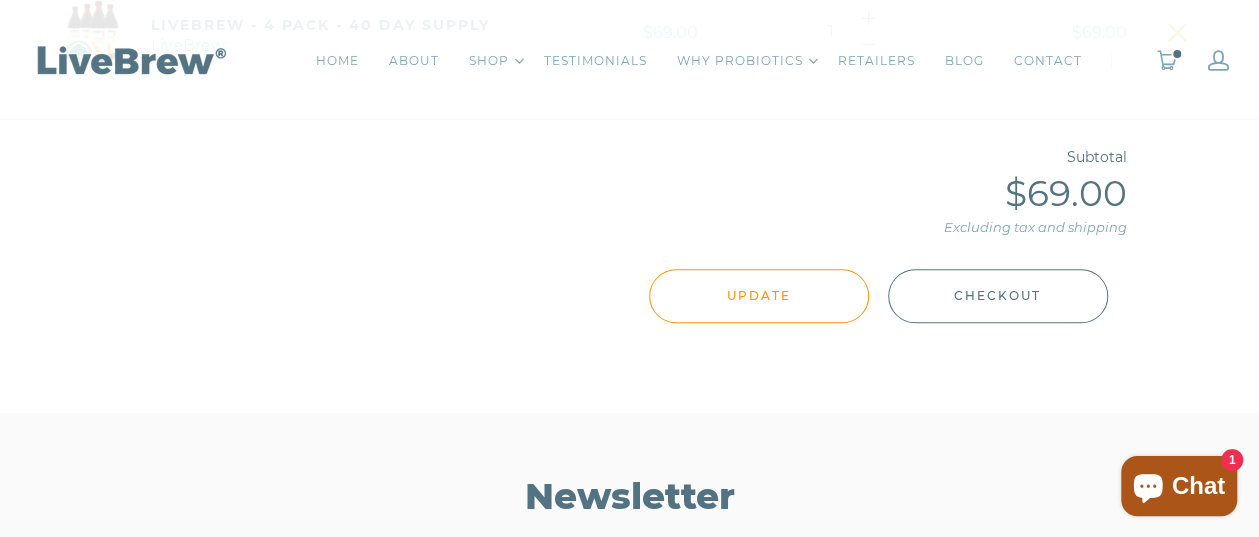 click on "Checkout" at bounding box center [998, 296] 